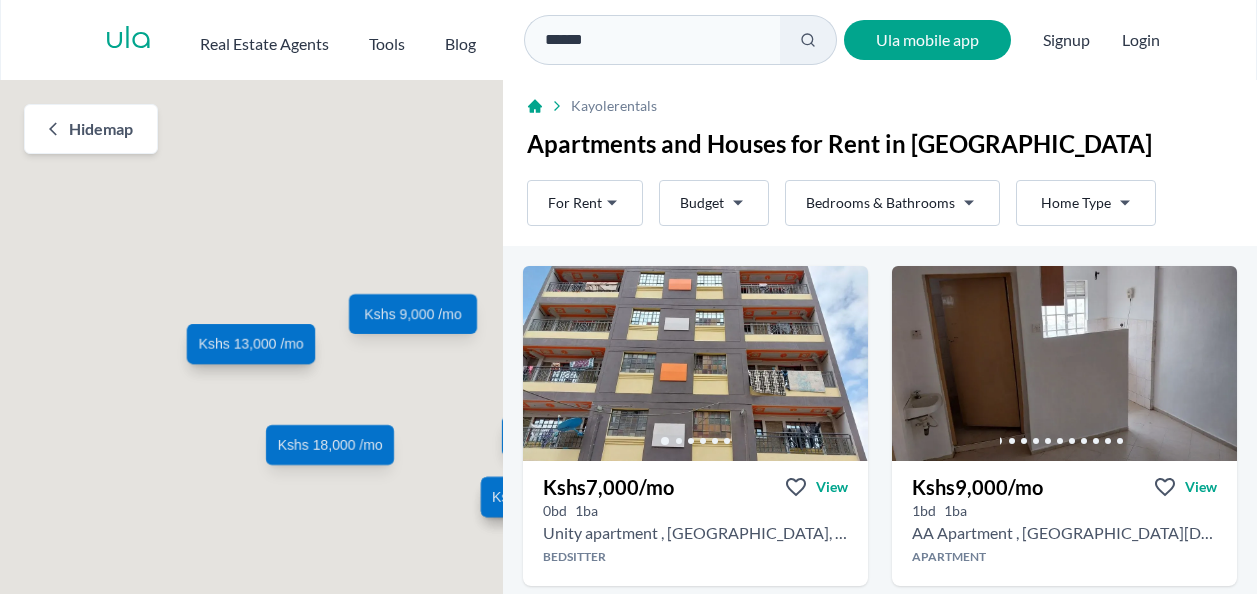 scroll, scrollTop: 0, scrollLeft: 0, axis: both 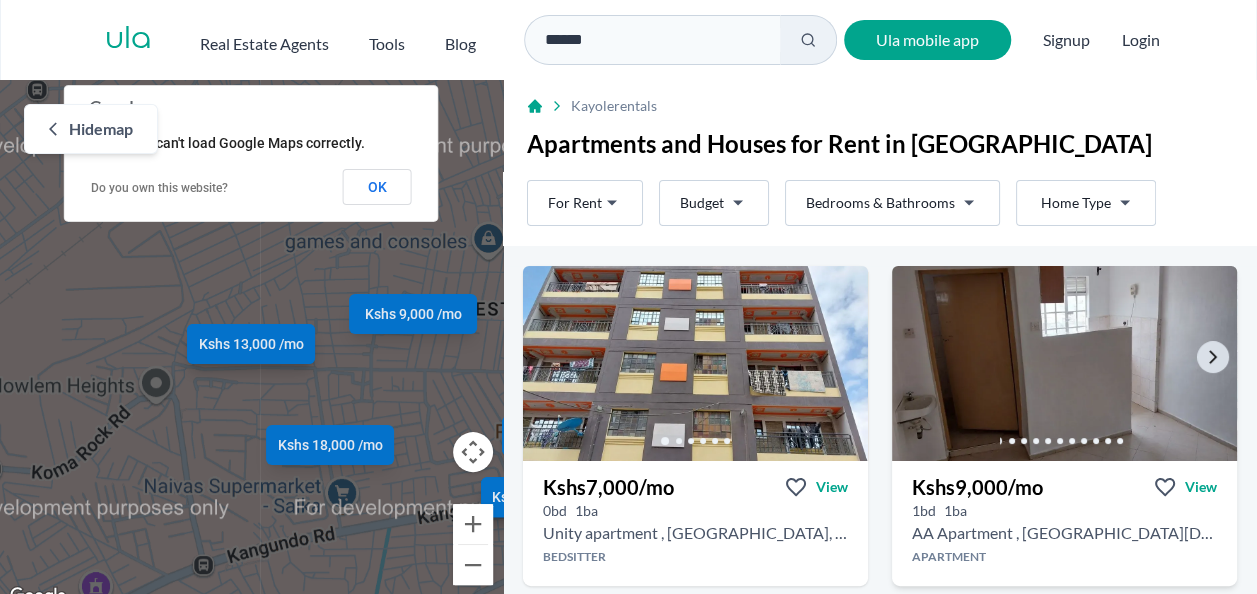 click at bounding box center [1064, 363] 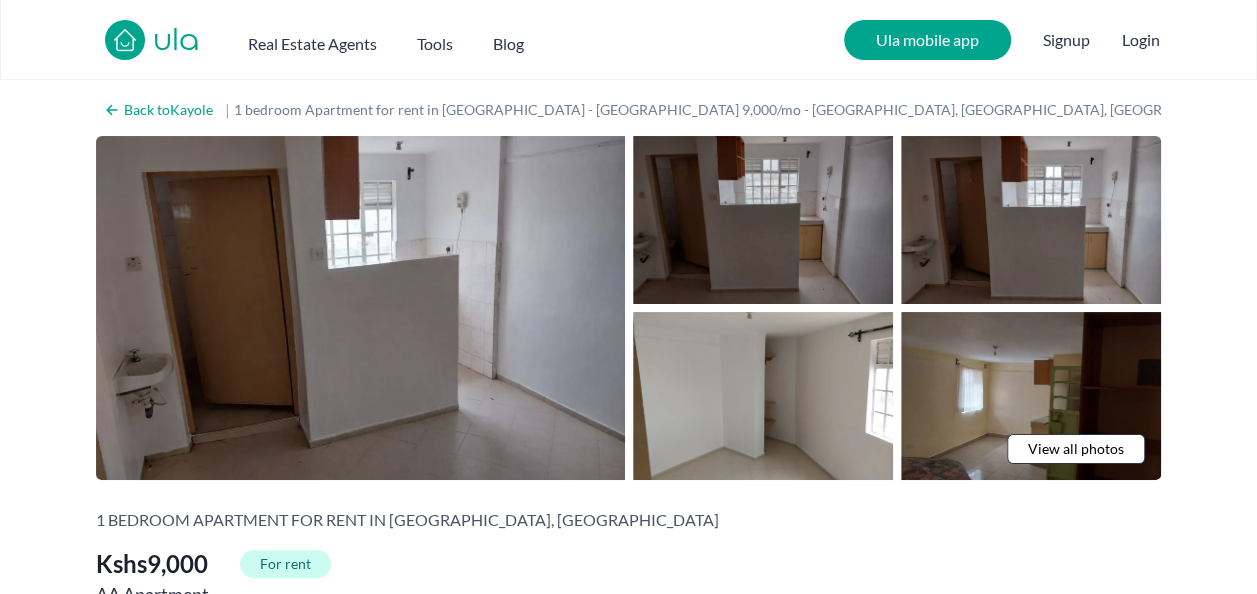 click at bounding box center [763, 220] 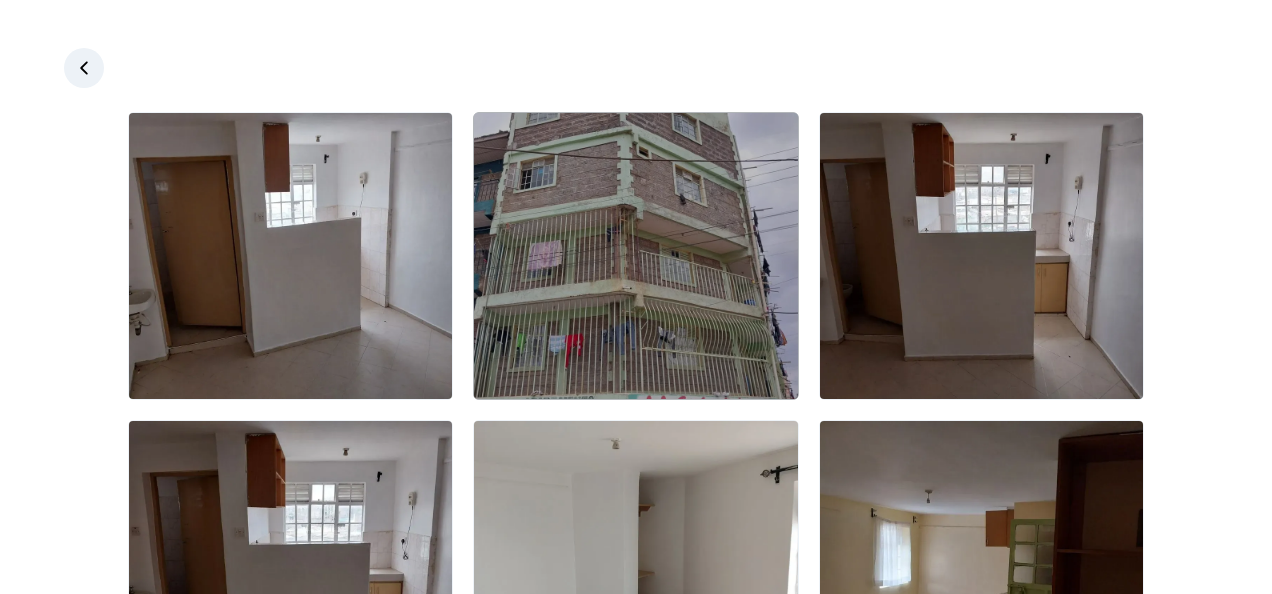 click at bounding box center (635, 256) 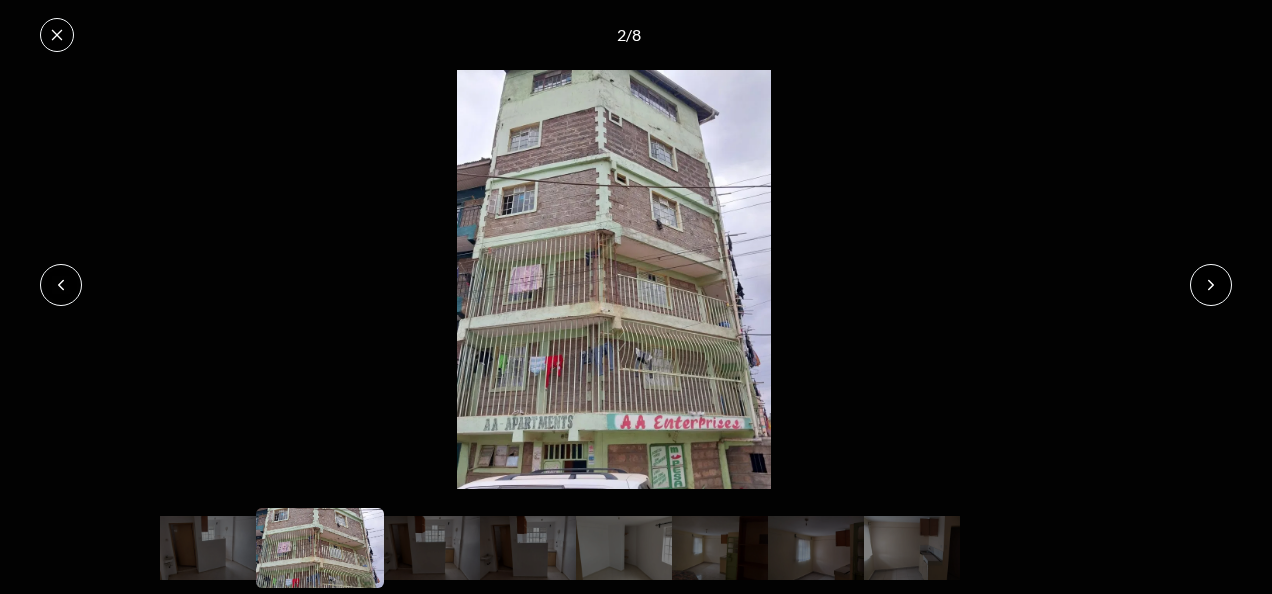 click at bounding box center (1211, 285) 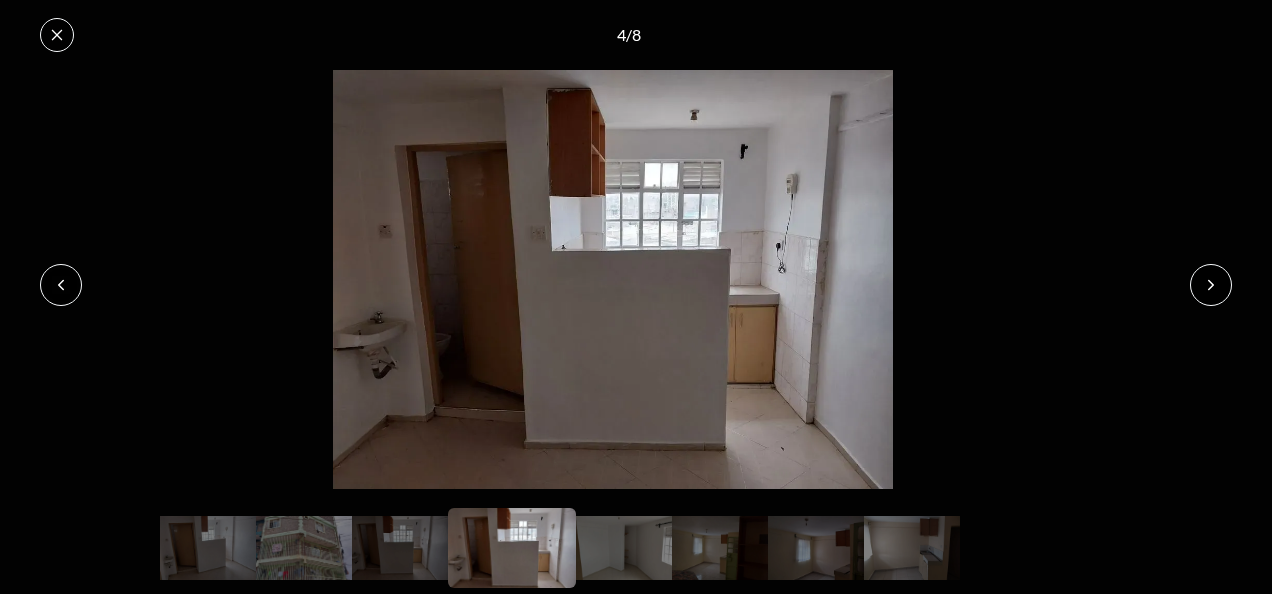 click at bounding box center (1211, 285) 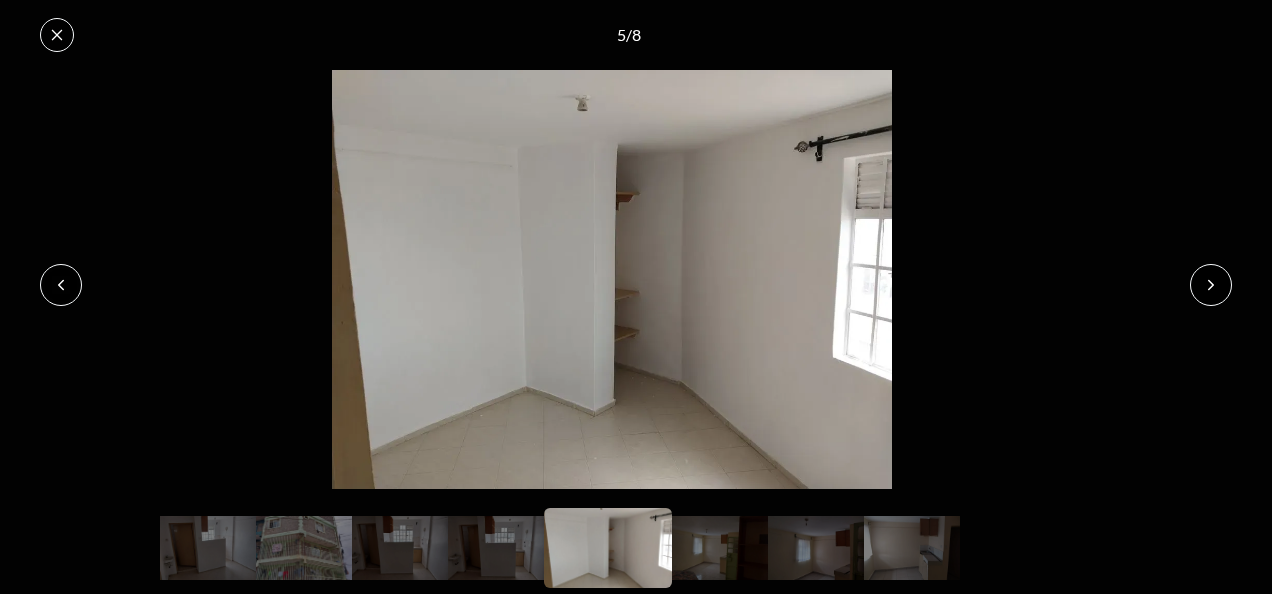 click at bounding box center [1211, 285] 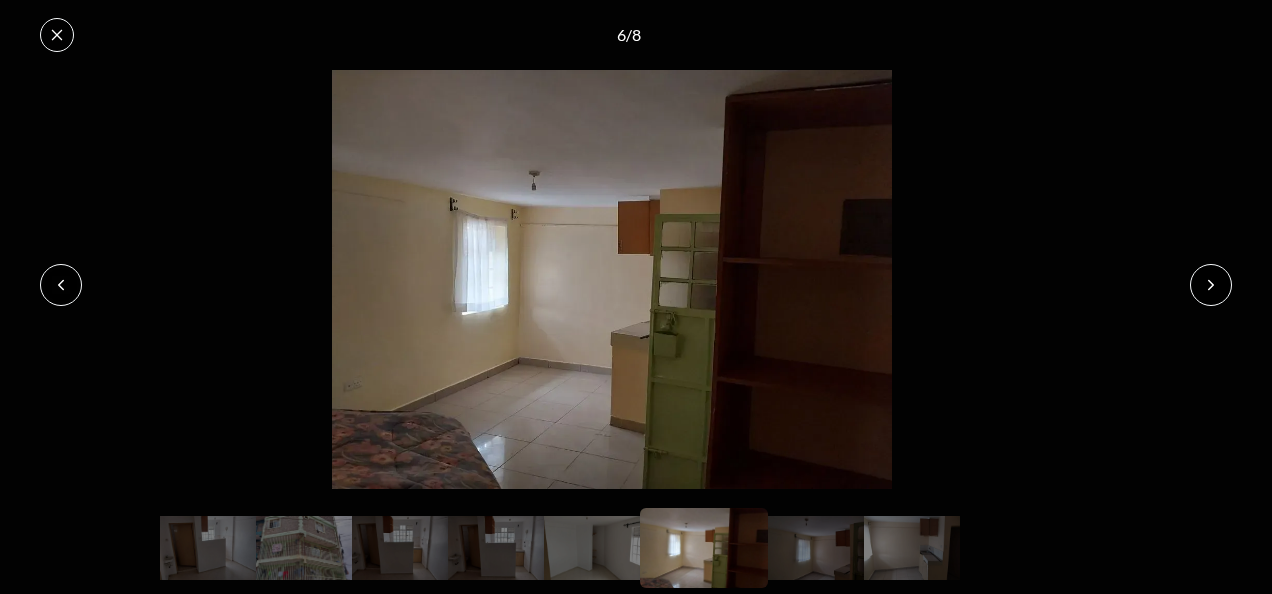 click at bounding box center [1211, 285] 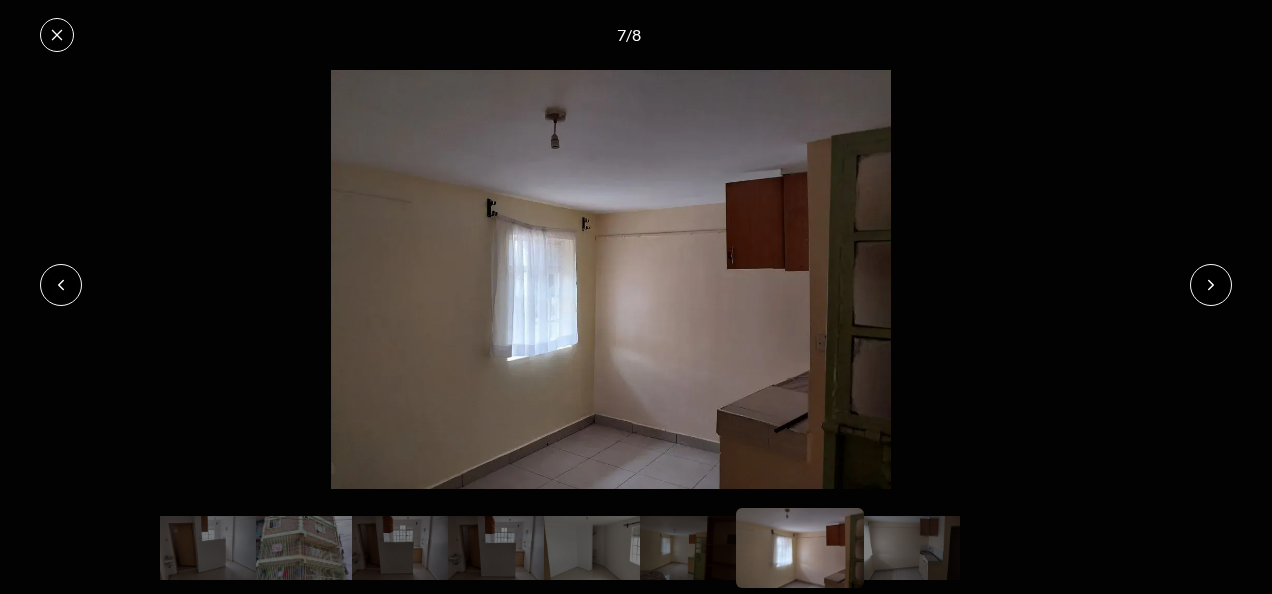 click at bounding box center (1211, 285) 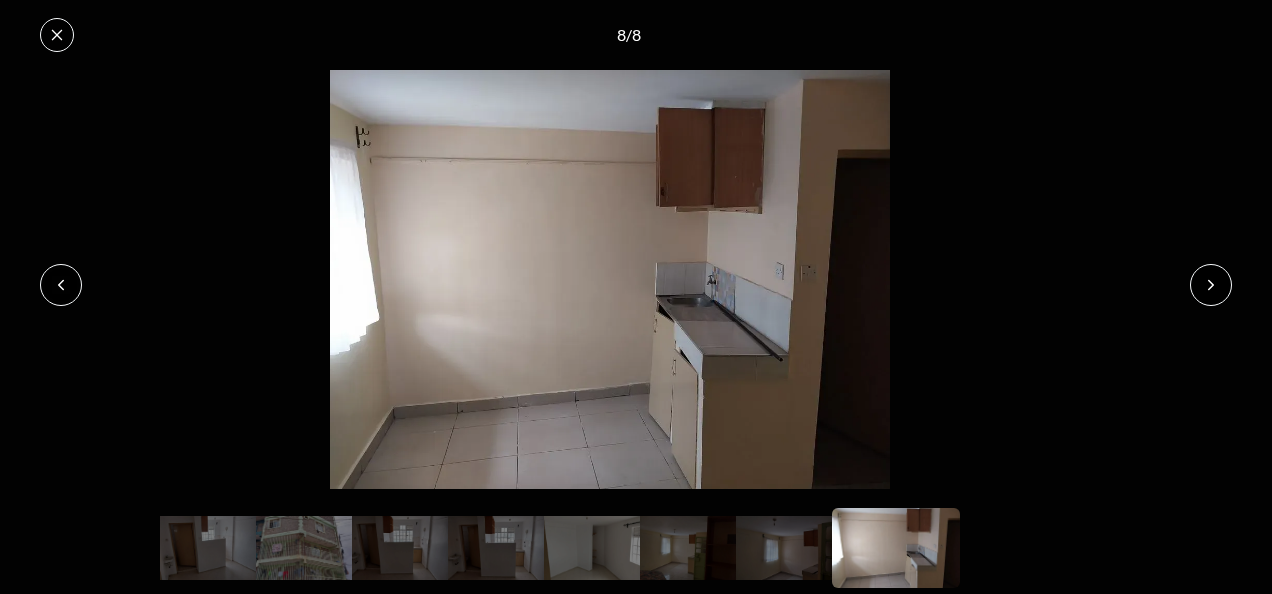 click at bounding box center (1211, 285) 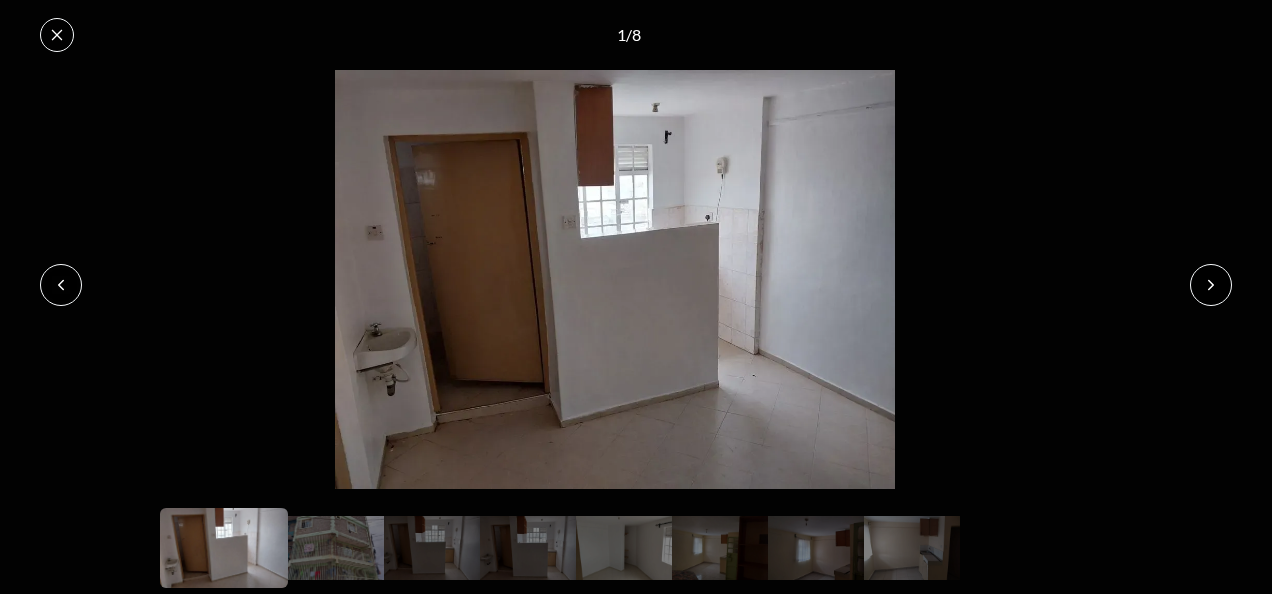 click at bounding box center (1211, 285) 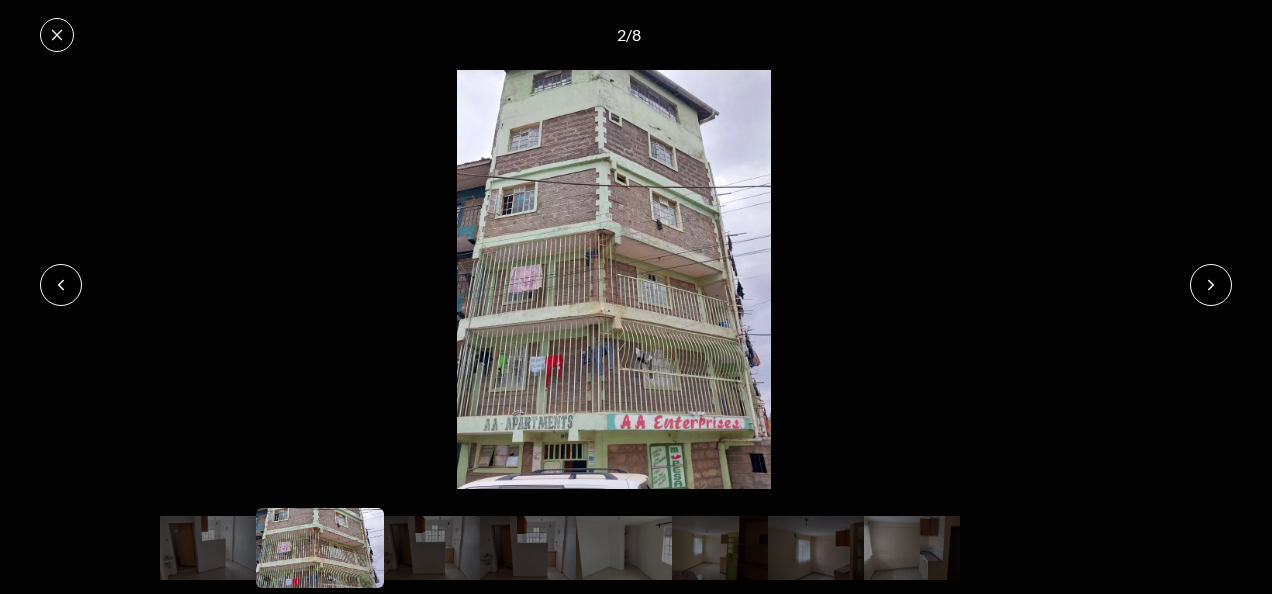 click at bounding box center [1211, 285] 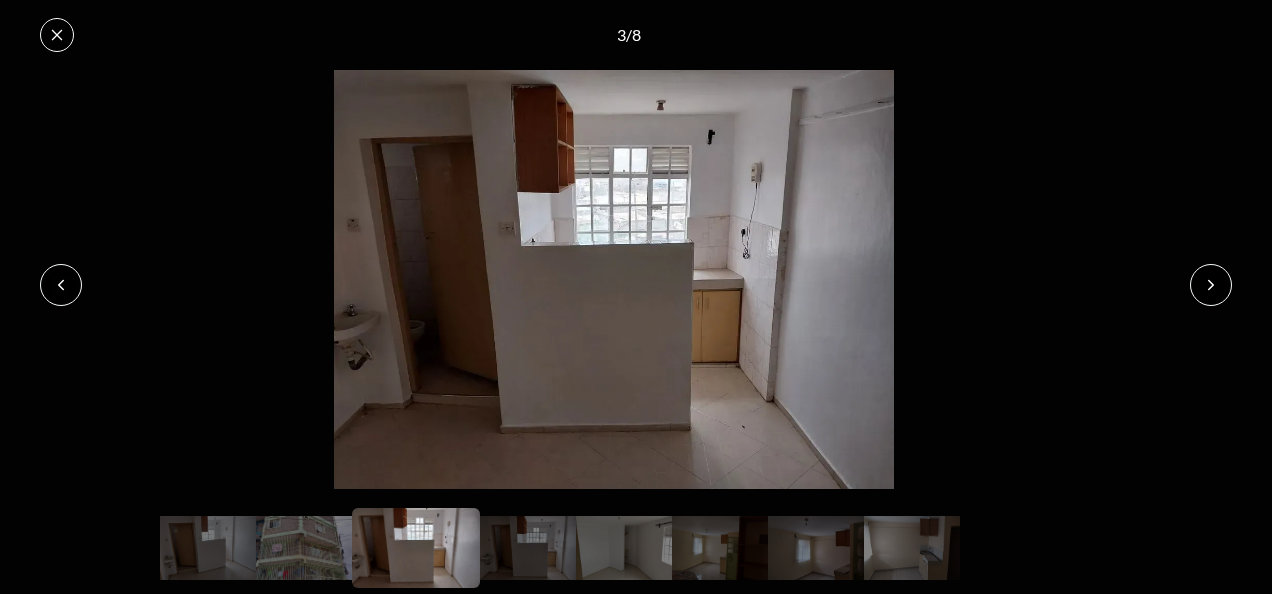 click at bounding box center (1211, 285) 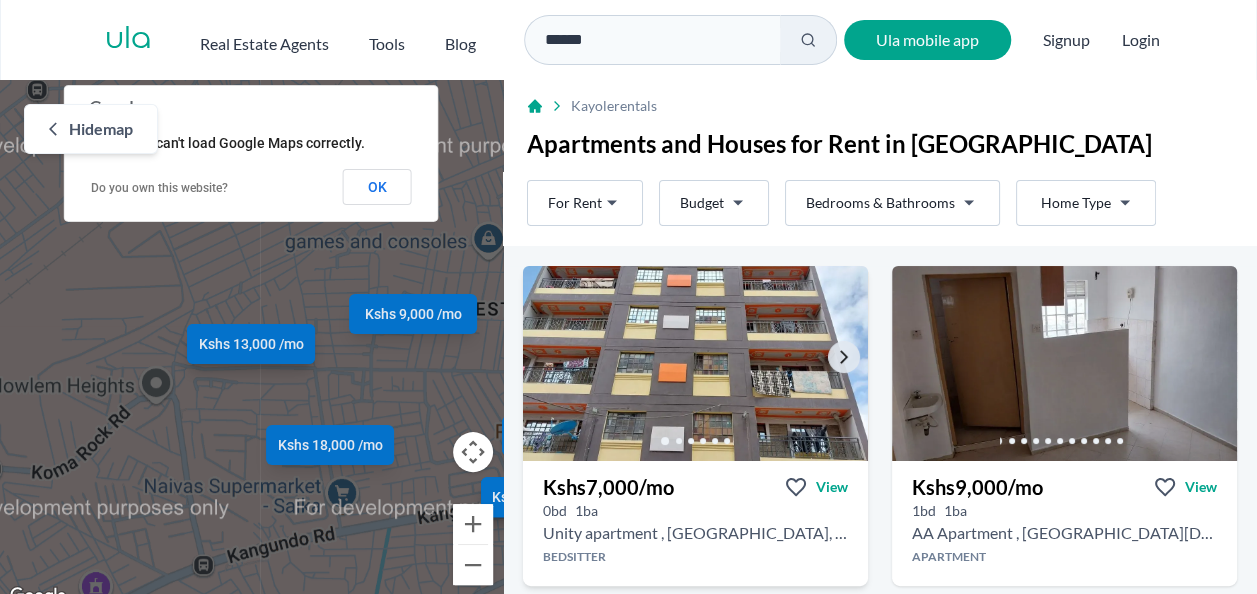 click at bounding box center [695, 363] 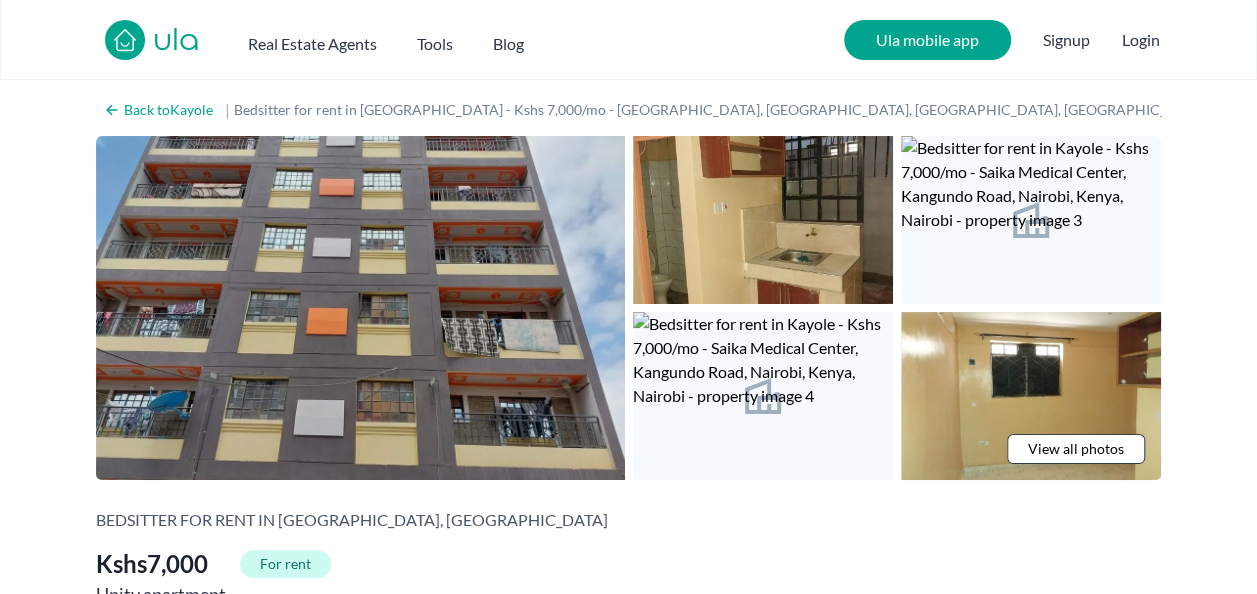 click at bounding box center (360, 308) 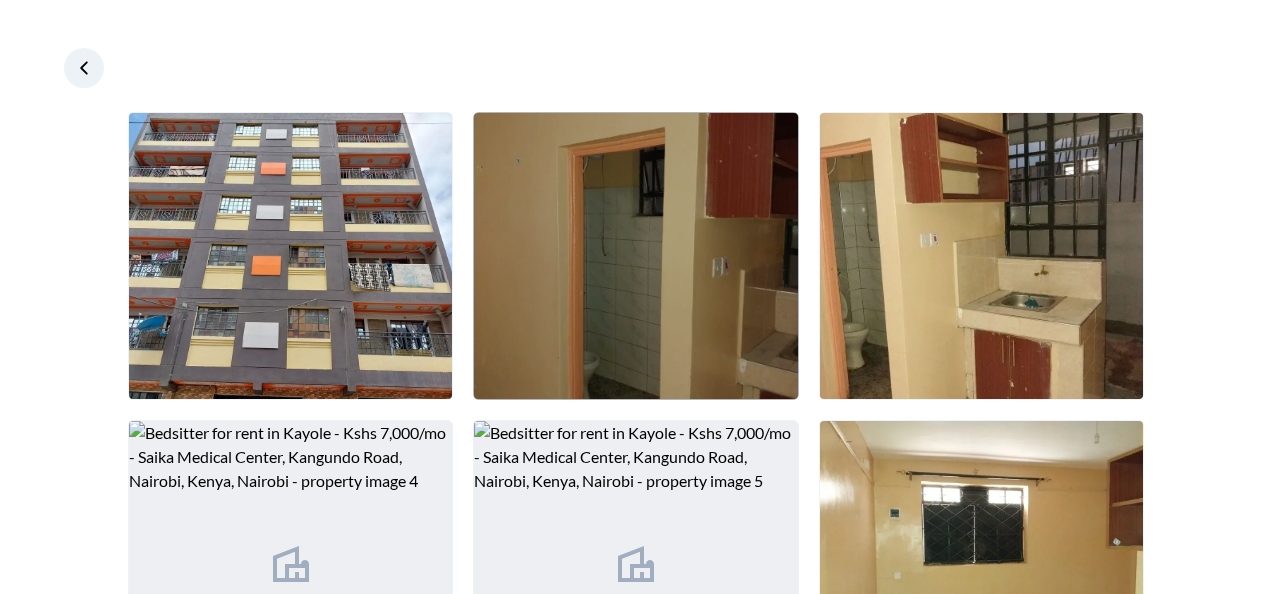 click at bounding box center (635, 256) 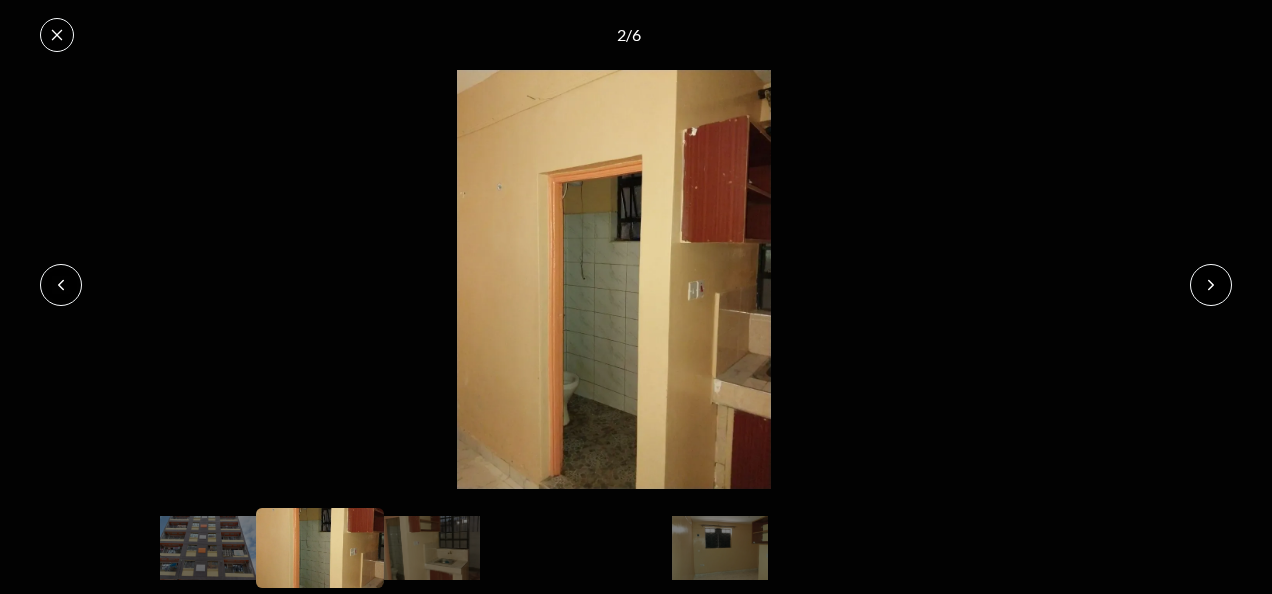 click at bounding box center [1211, 285] 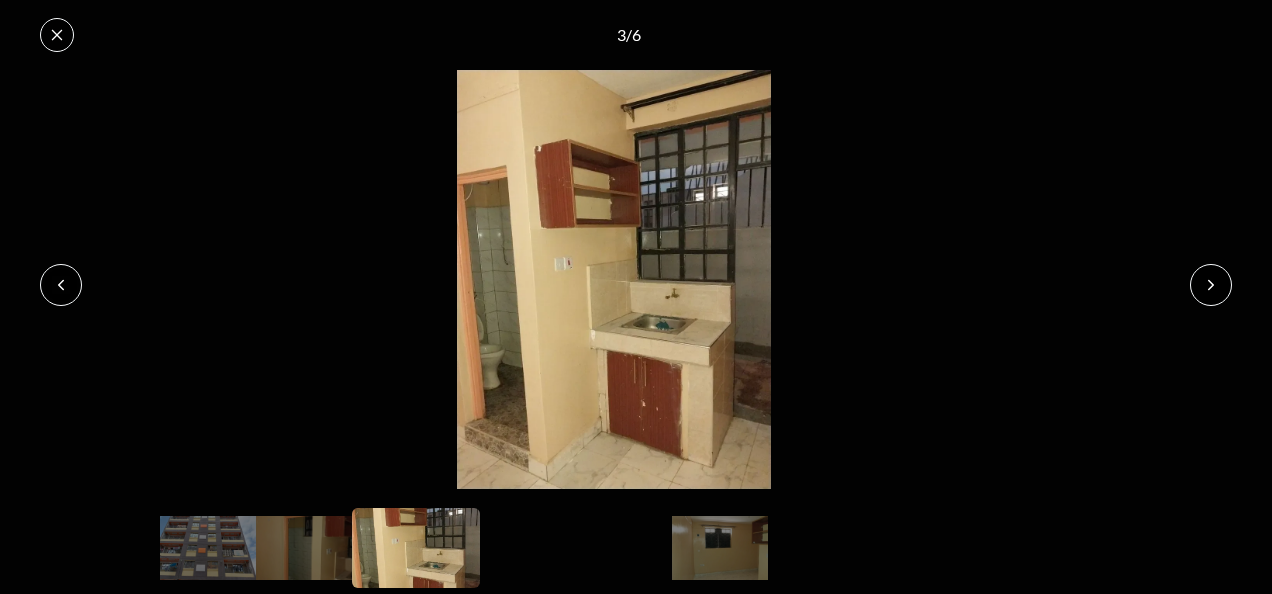 click at bounding box center [1211, 285] 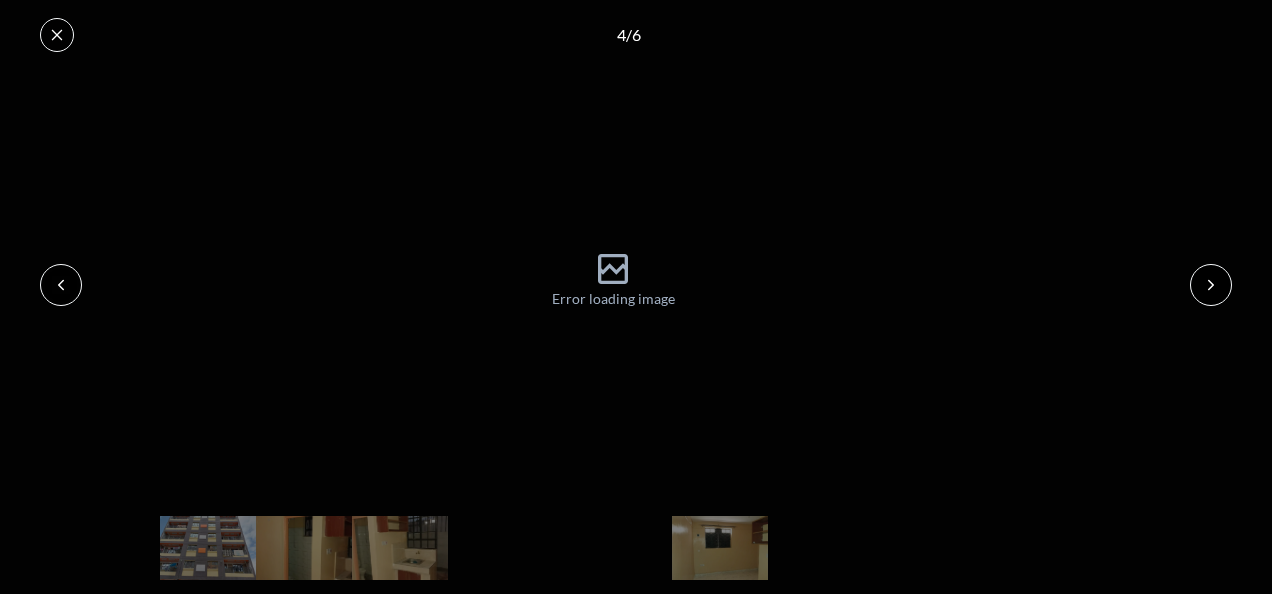 click at bounding box center [1211, 285] 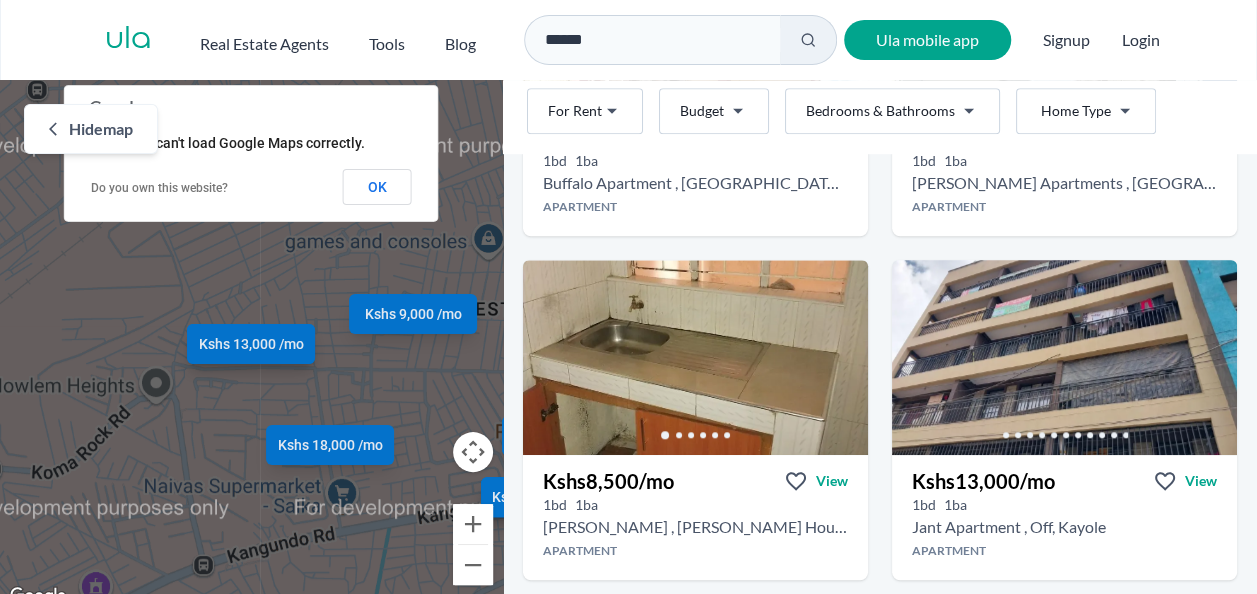 scroll, scrollTop: 702, scrollLeft: 0, axis: vertical 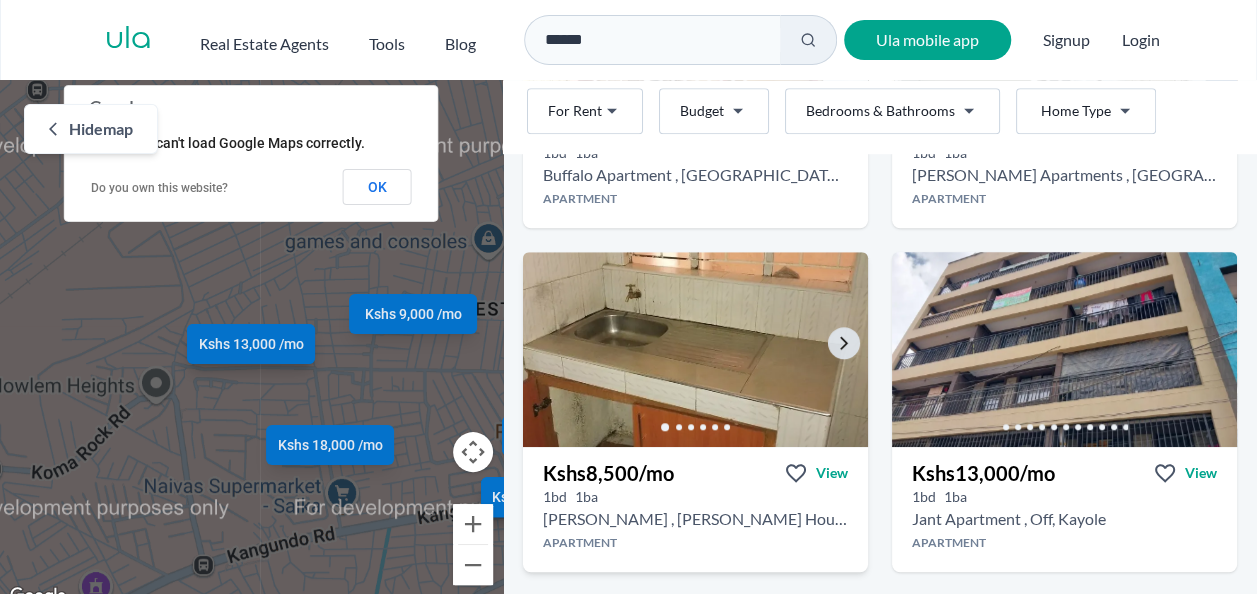 click at bounding box center [695, 349] 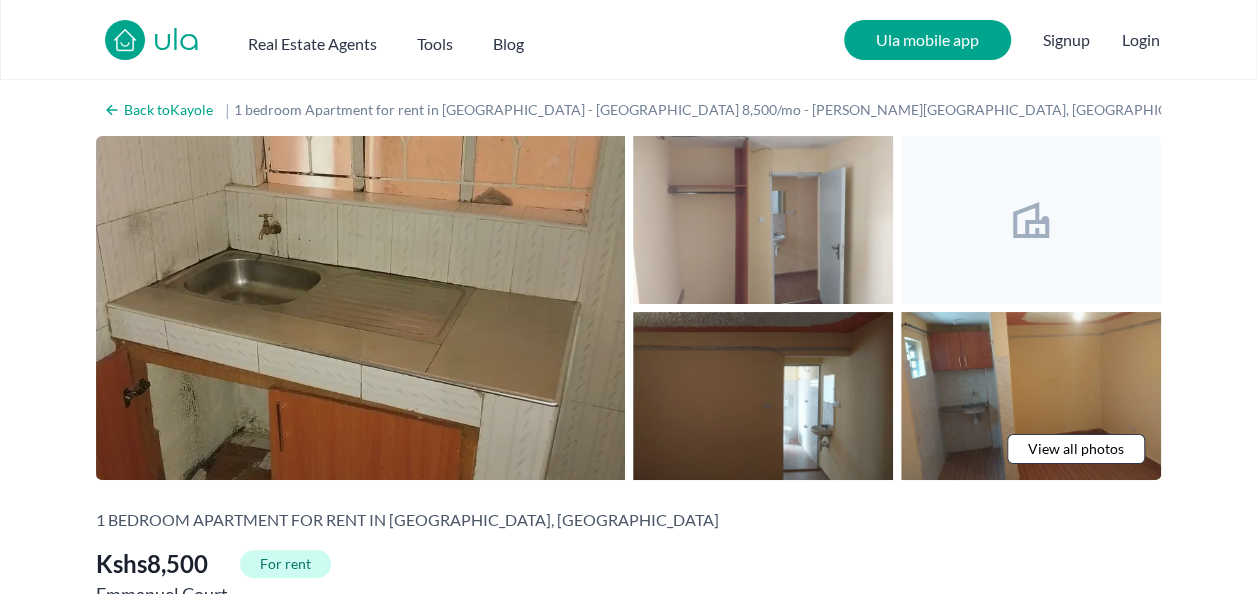 click at bounding box center (360, 308) 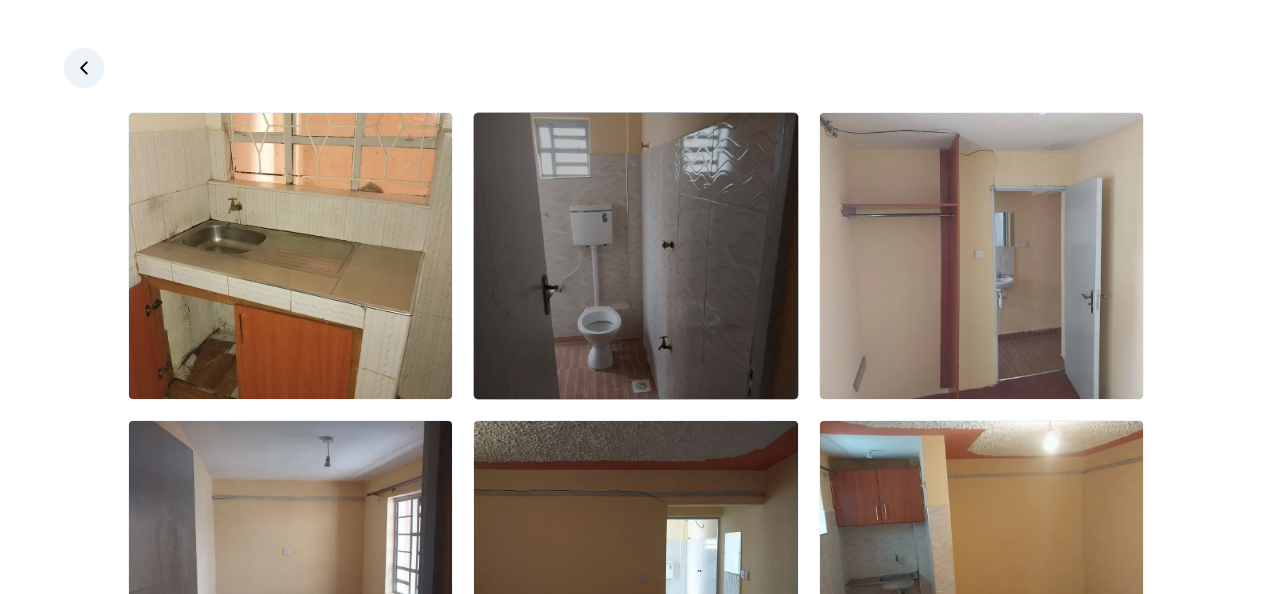 click at bounding box center (635, 256) 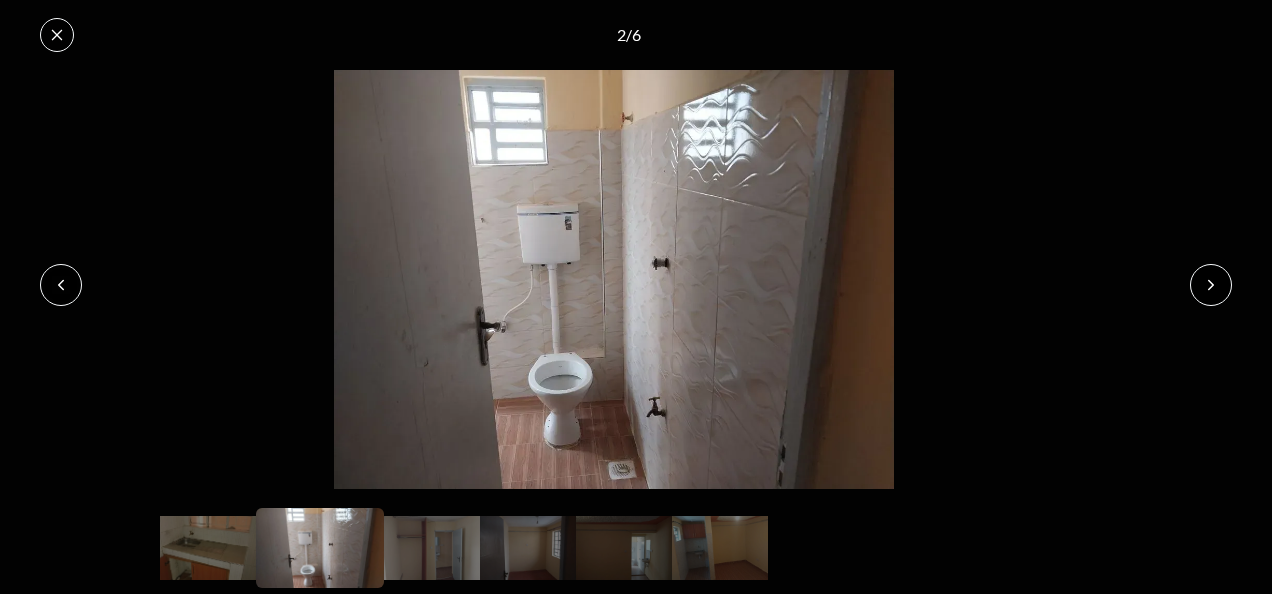 click at bounding box center [1211, 285] 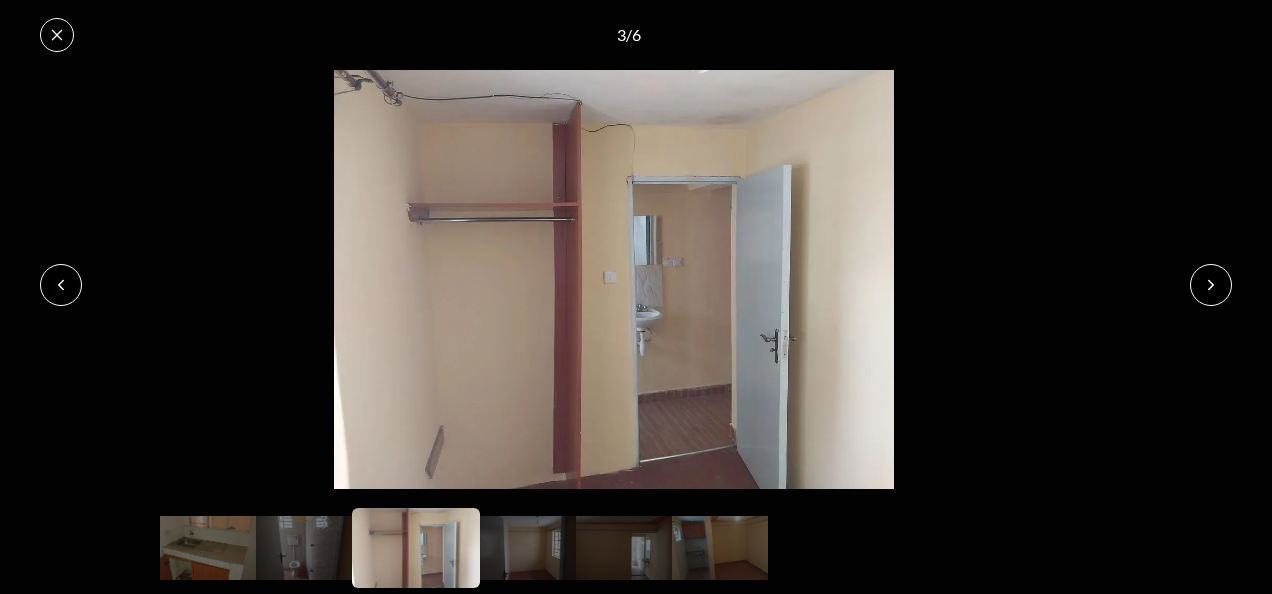 click at bounding box center (1211, 285) 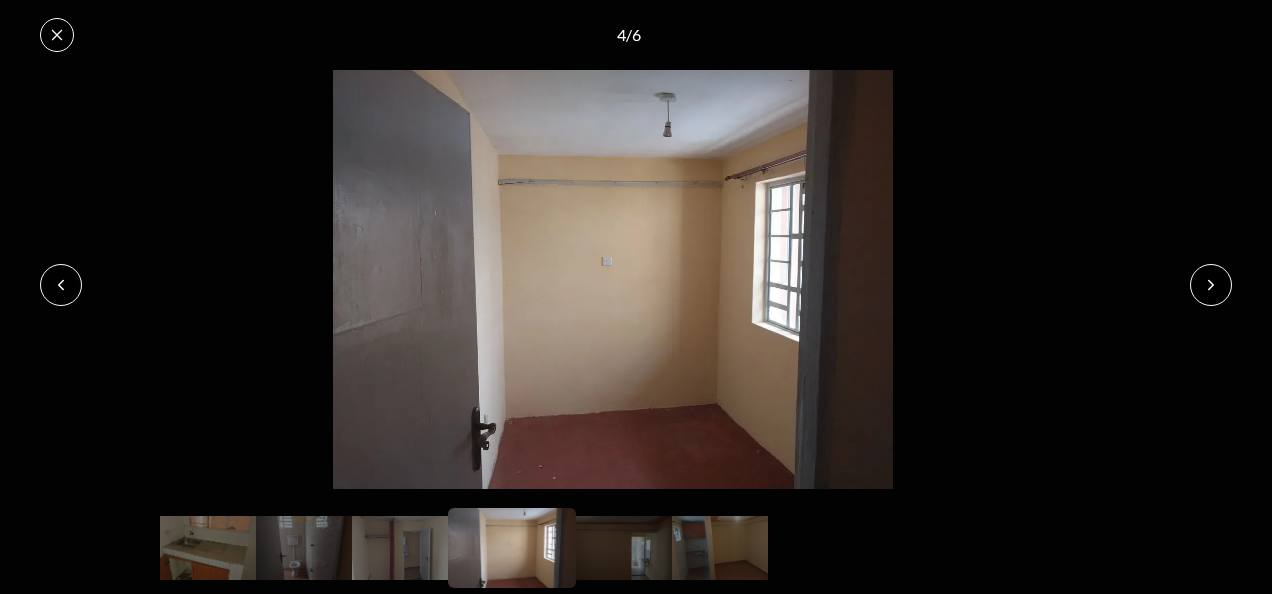 click at bounding box center (1211, 285) 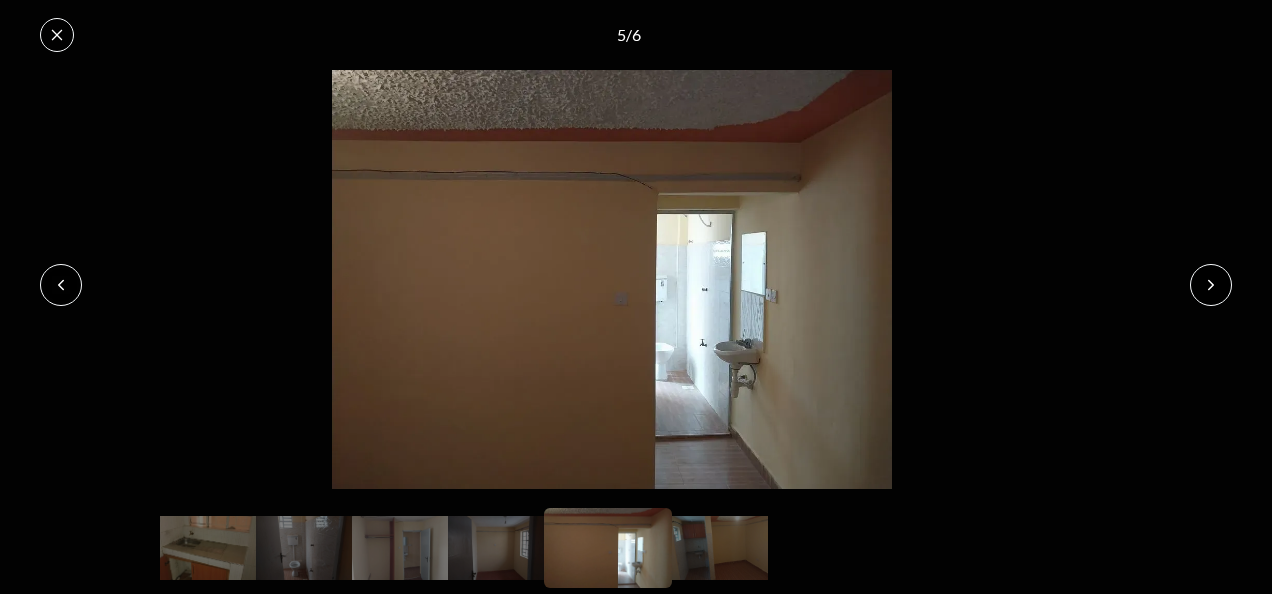 click at bounding box center (1211, 285) 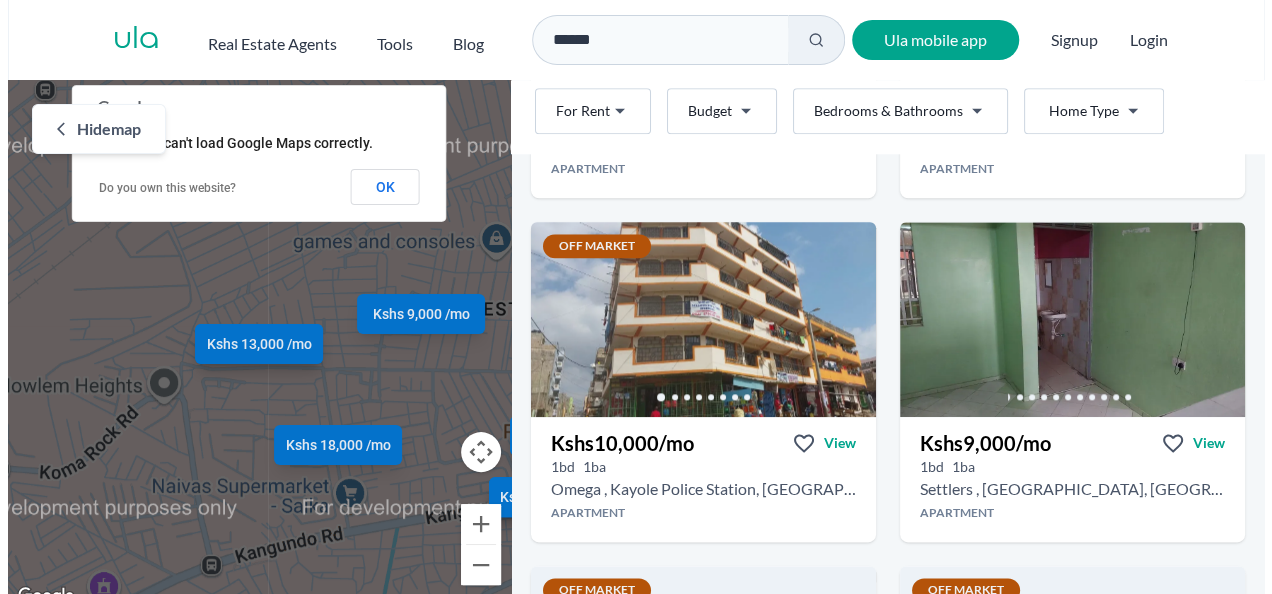 scroll, scrollTop: 1084, scrollLeft: 0, axis: vertical 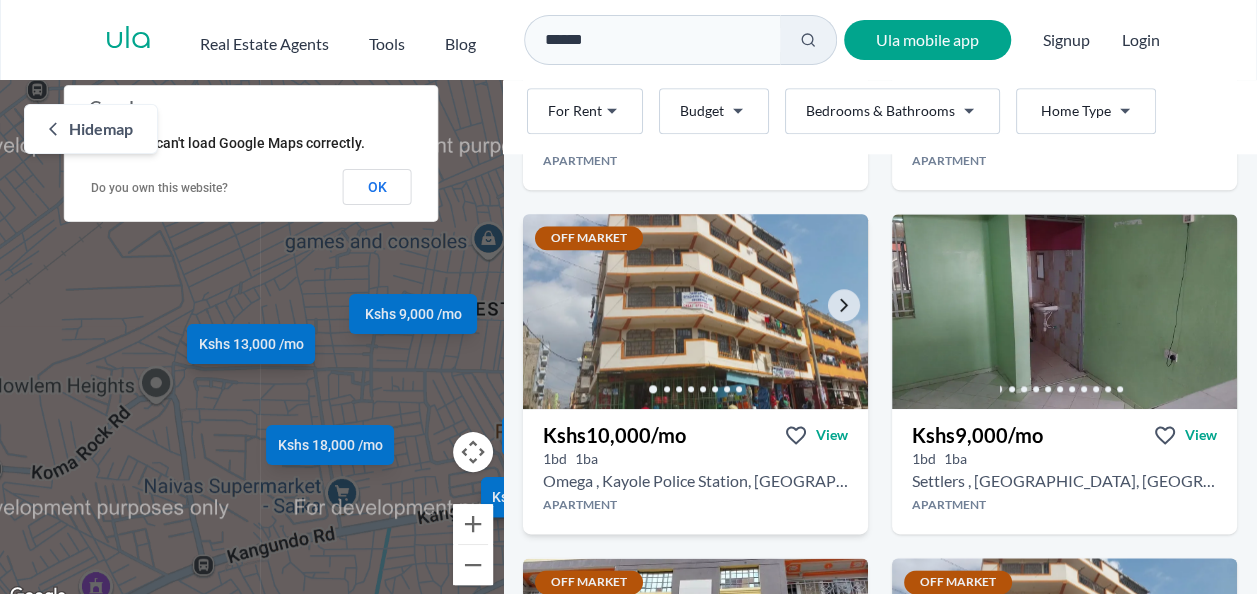 click at bounding box center [695, 311] 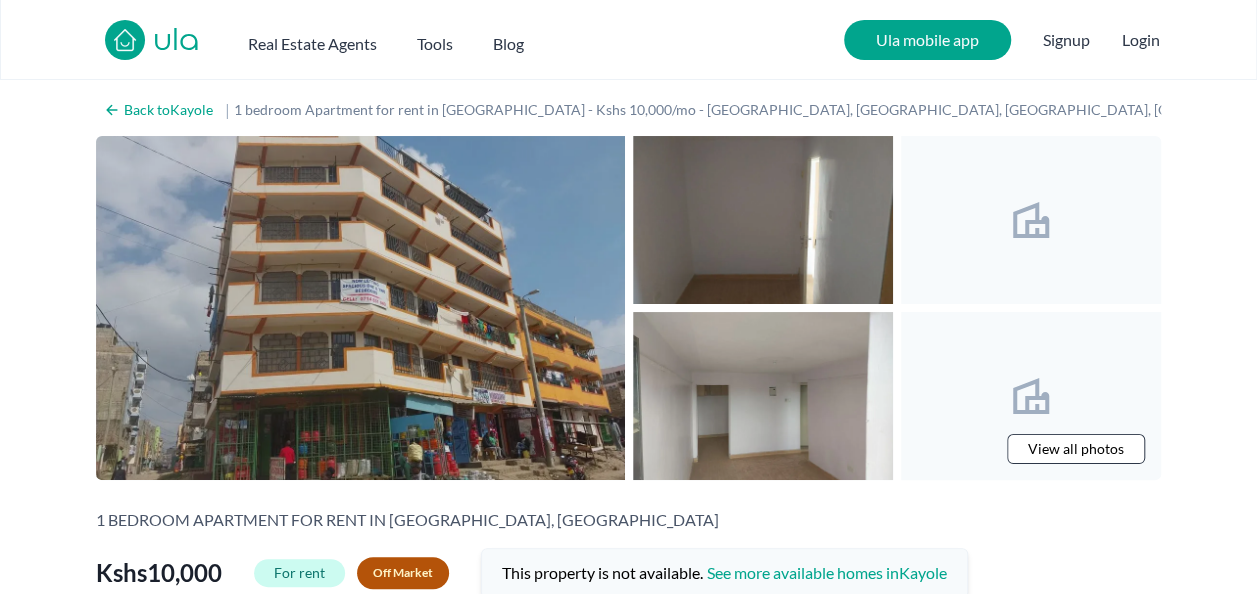 click at bounding box center (360, 308) 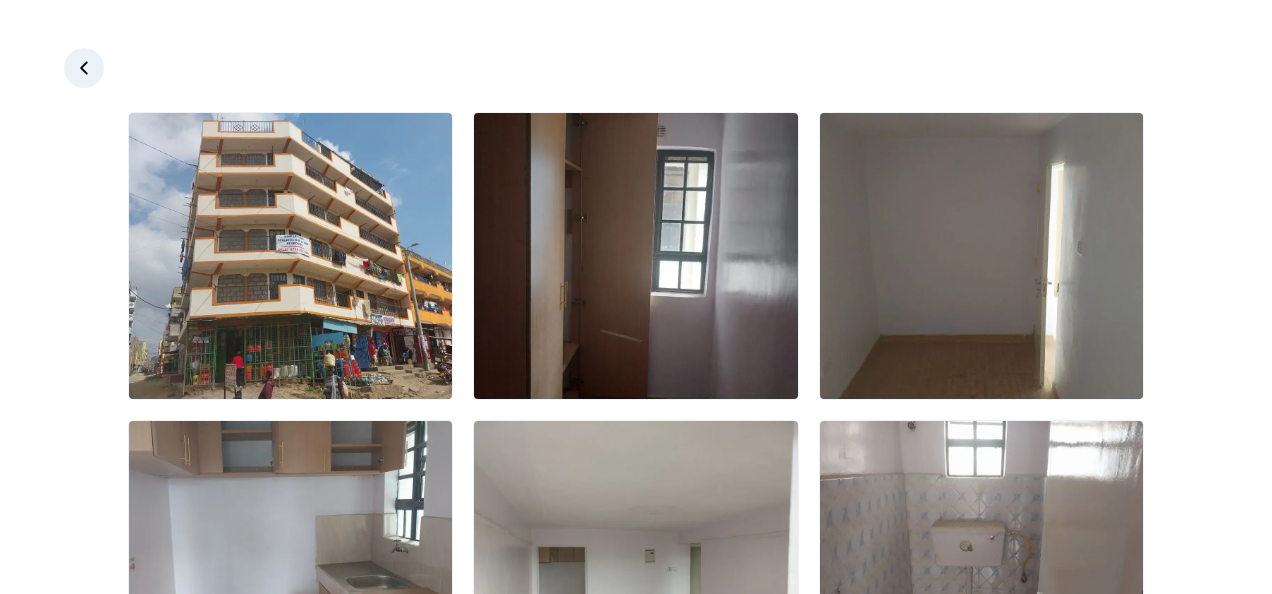 click at bounding box center (290, 256) 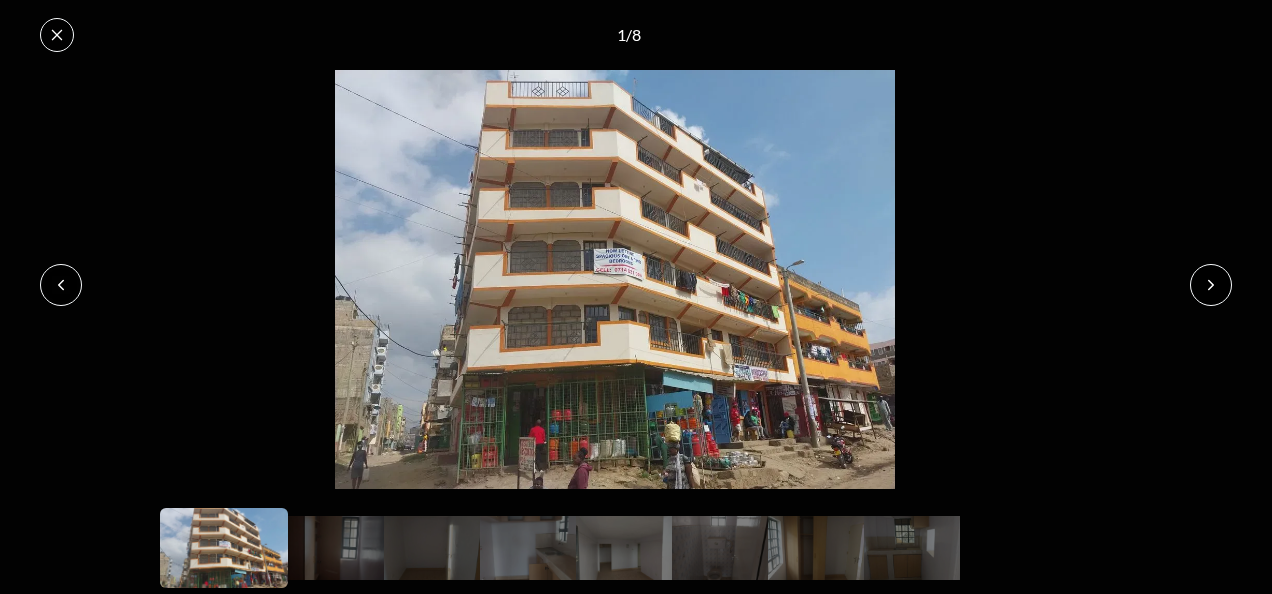 click 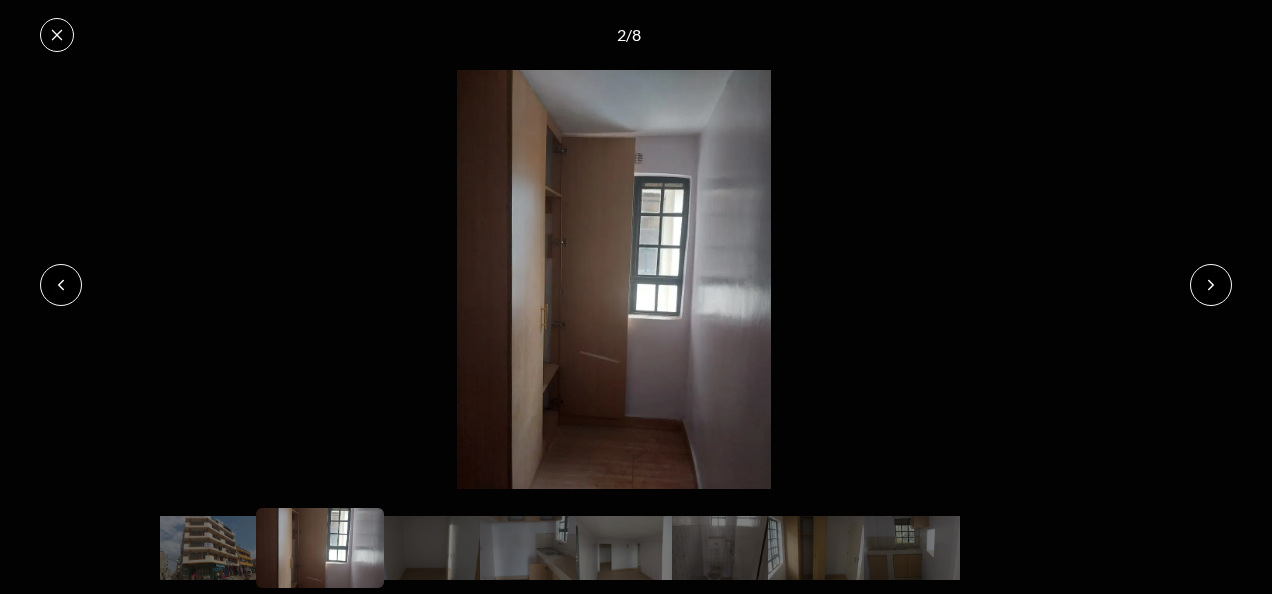 click 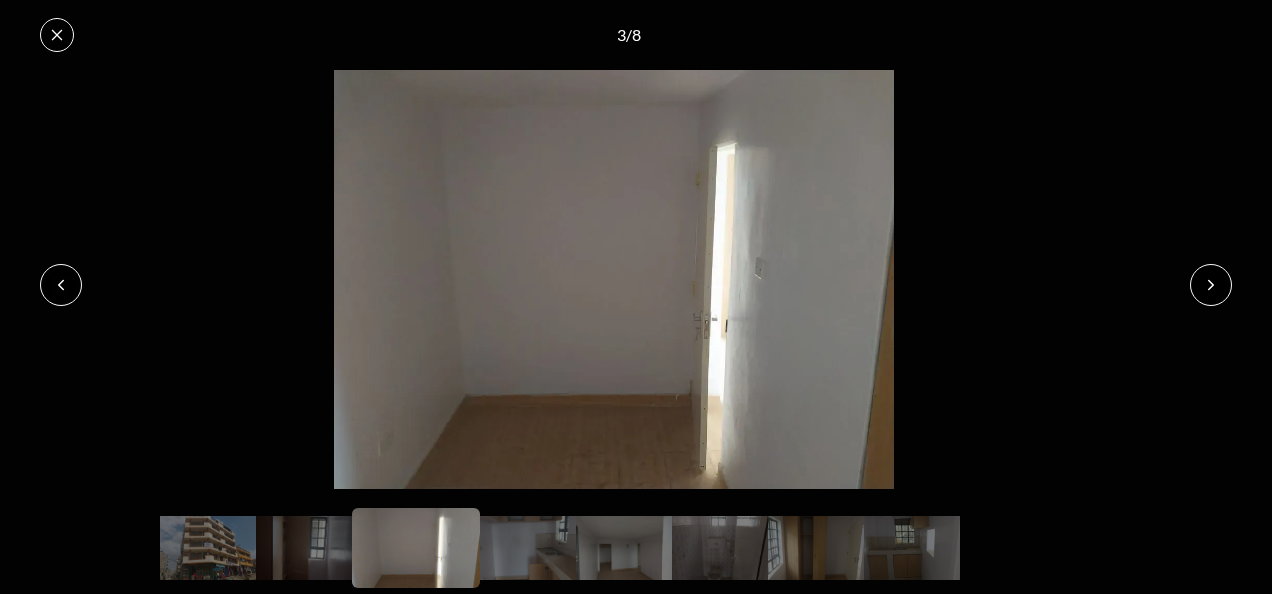 click 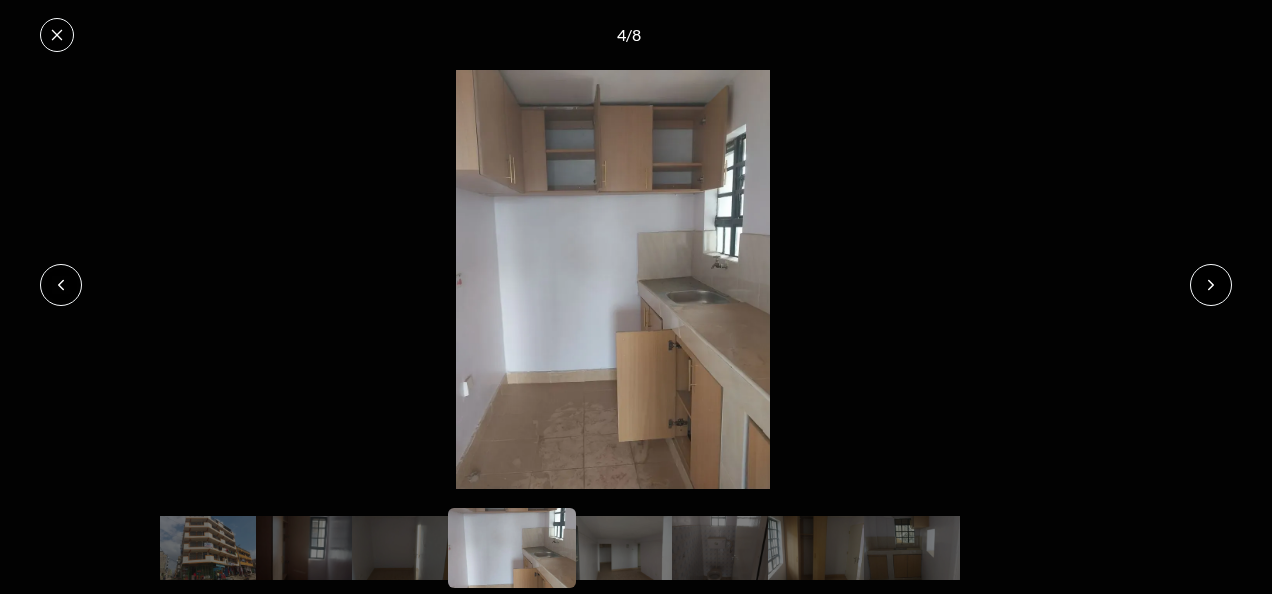 click 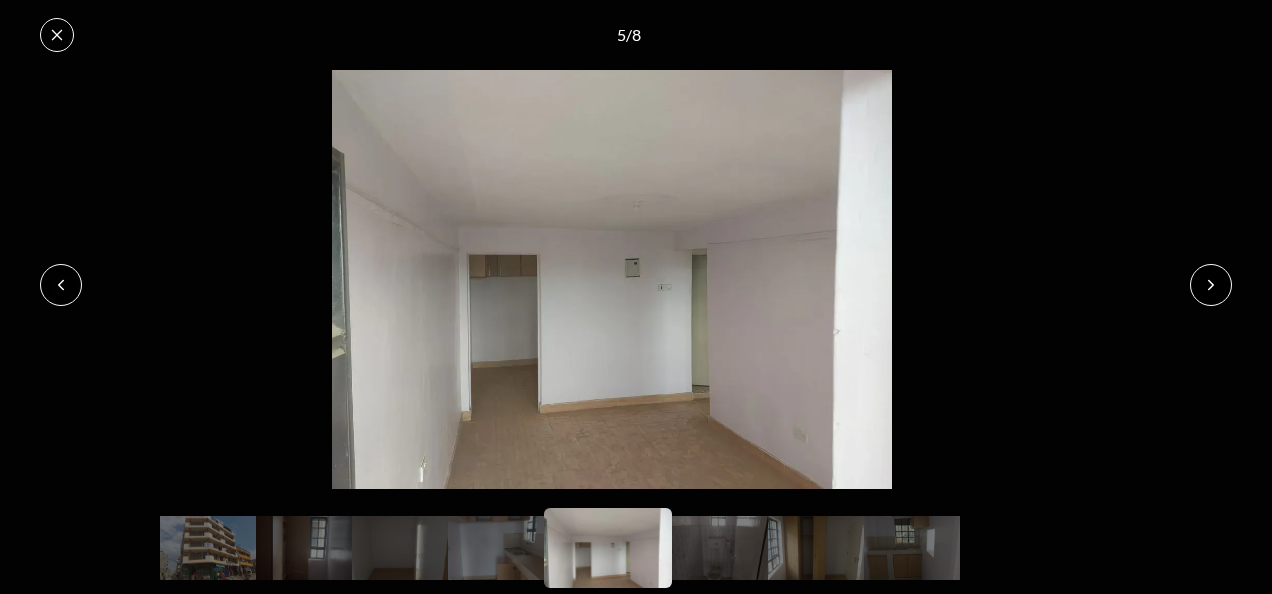 click 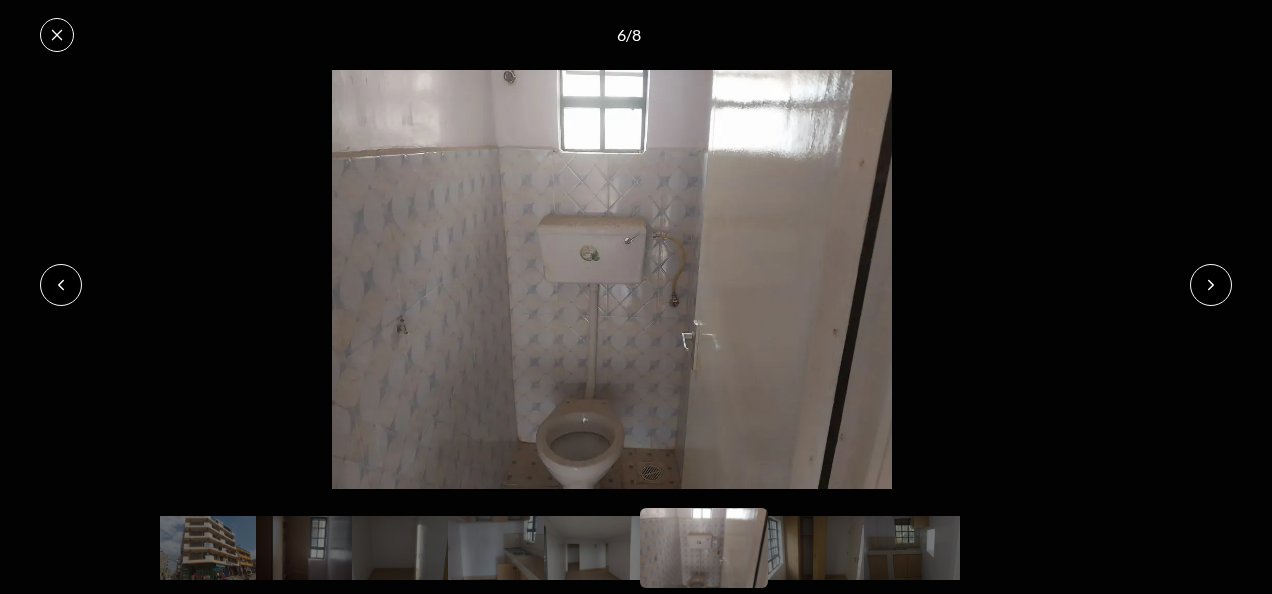 click 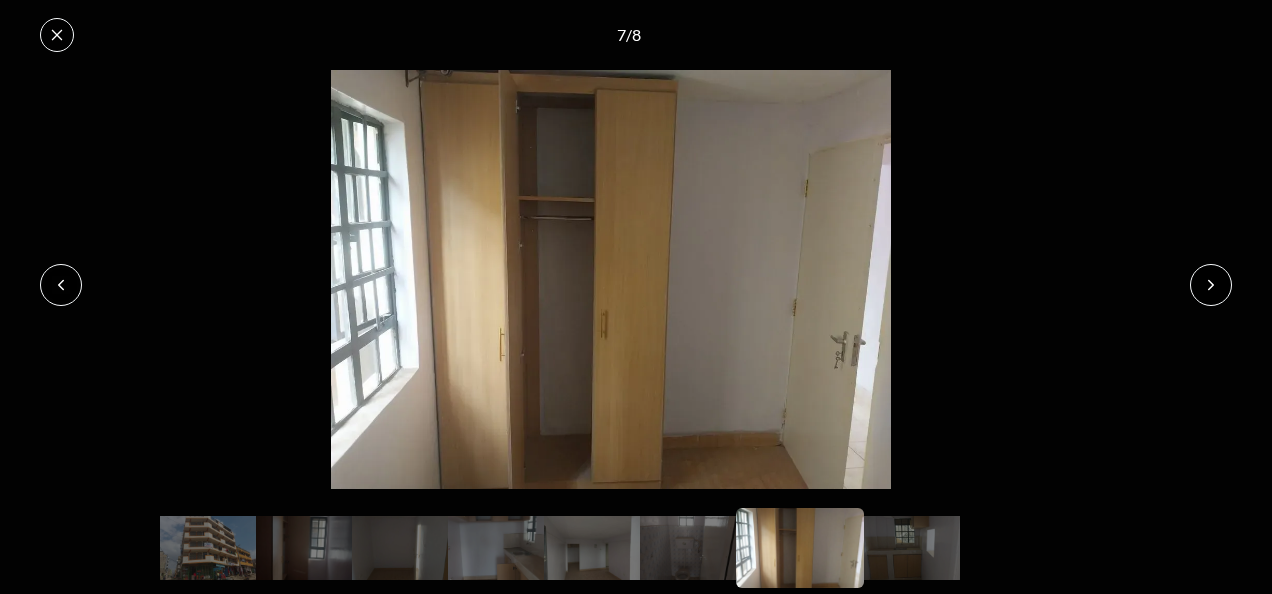 click at bounding box center (1211, 285) 